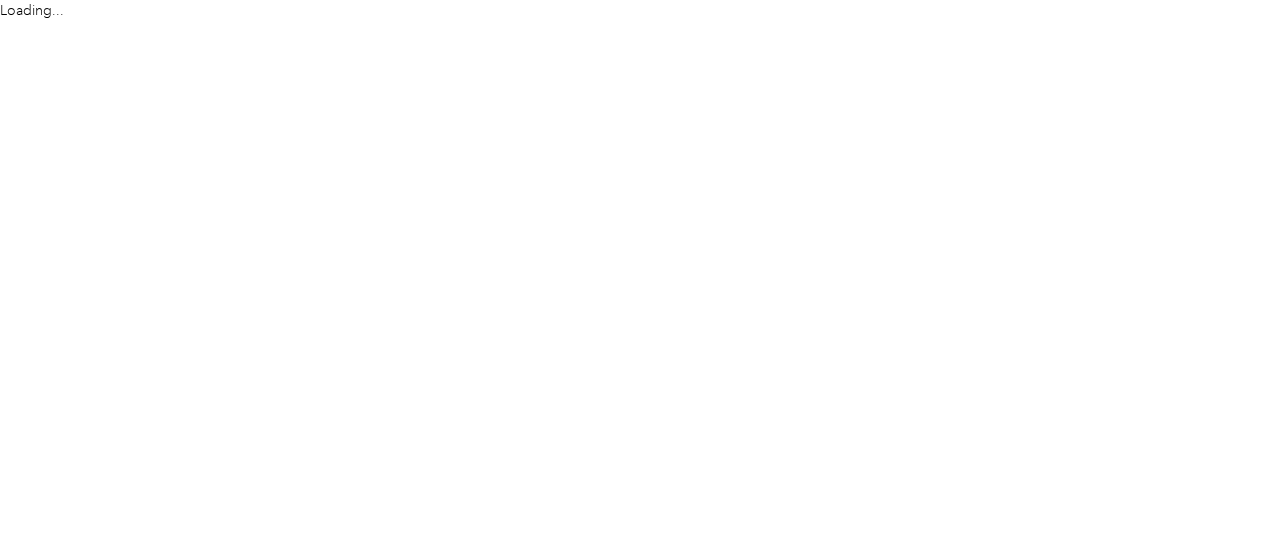 scroll, scrollTop: 0, scrollLeft: 0, axis: both 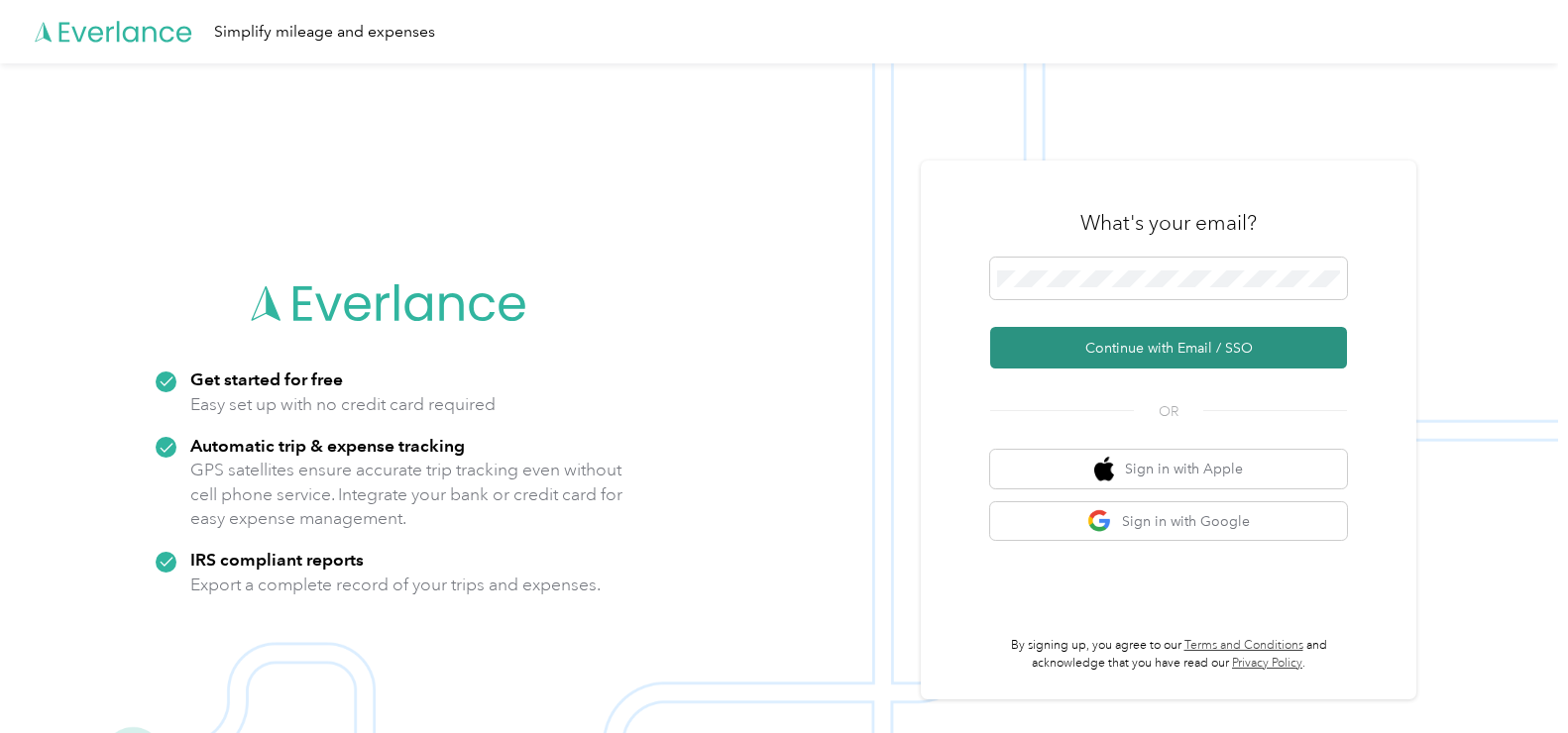 click on "Continue with Email / SSO" at bounding box center (1169, 348) 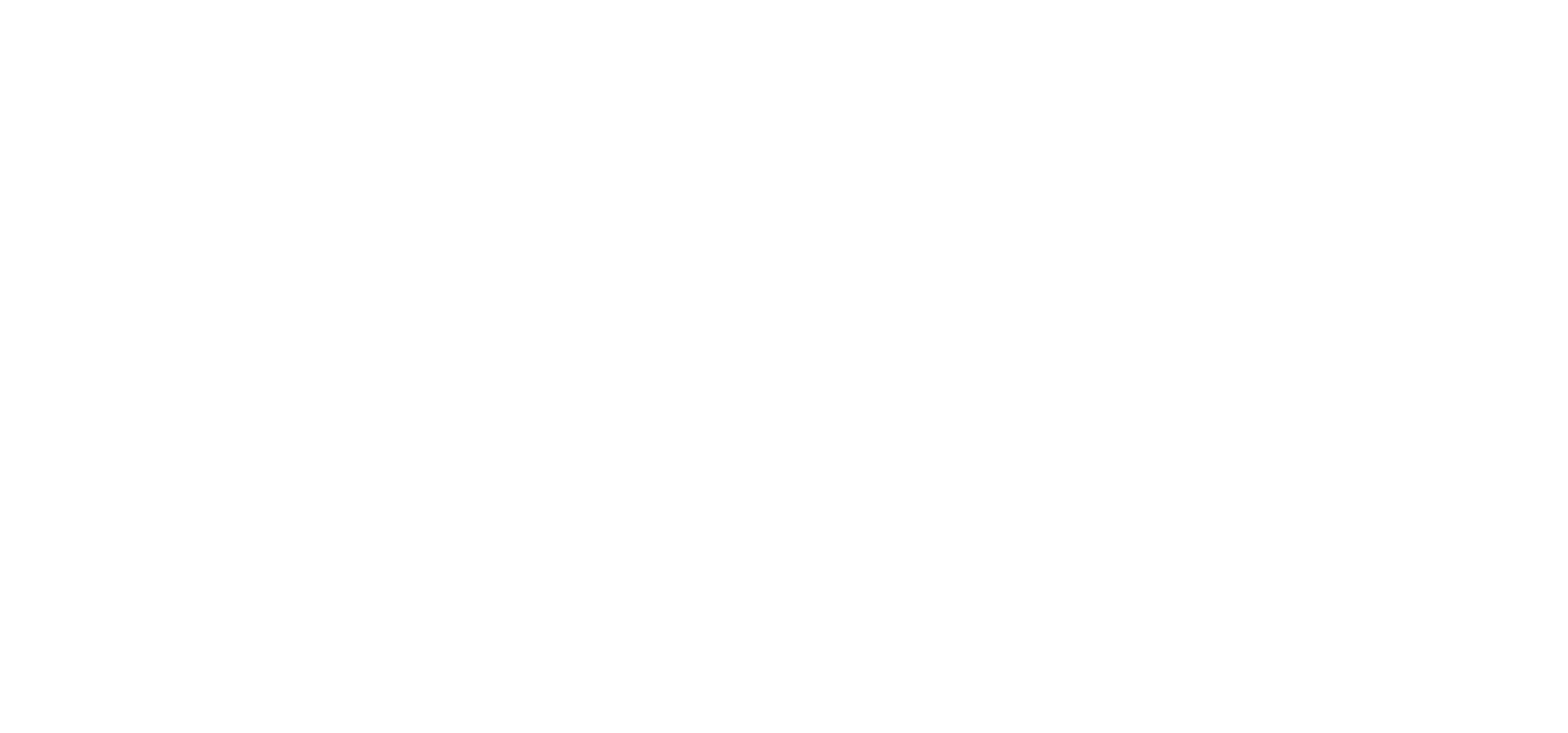 scroll, scrollTop: 0, scrollLeft: 0, axis: both 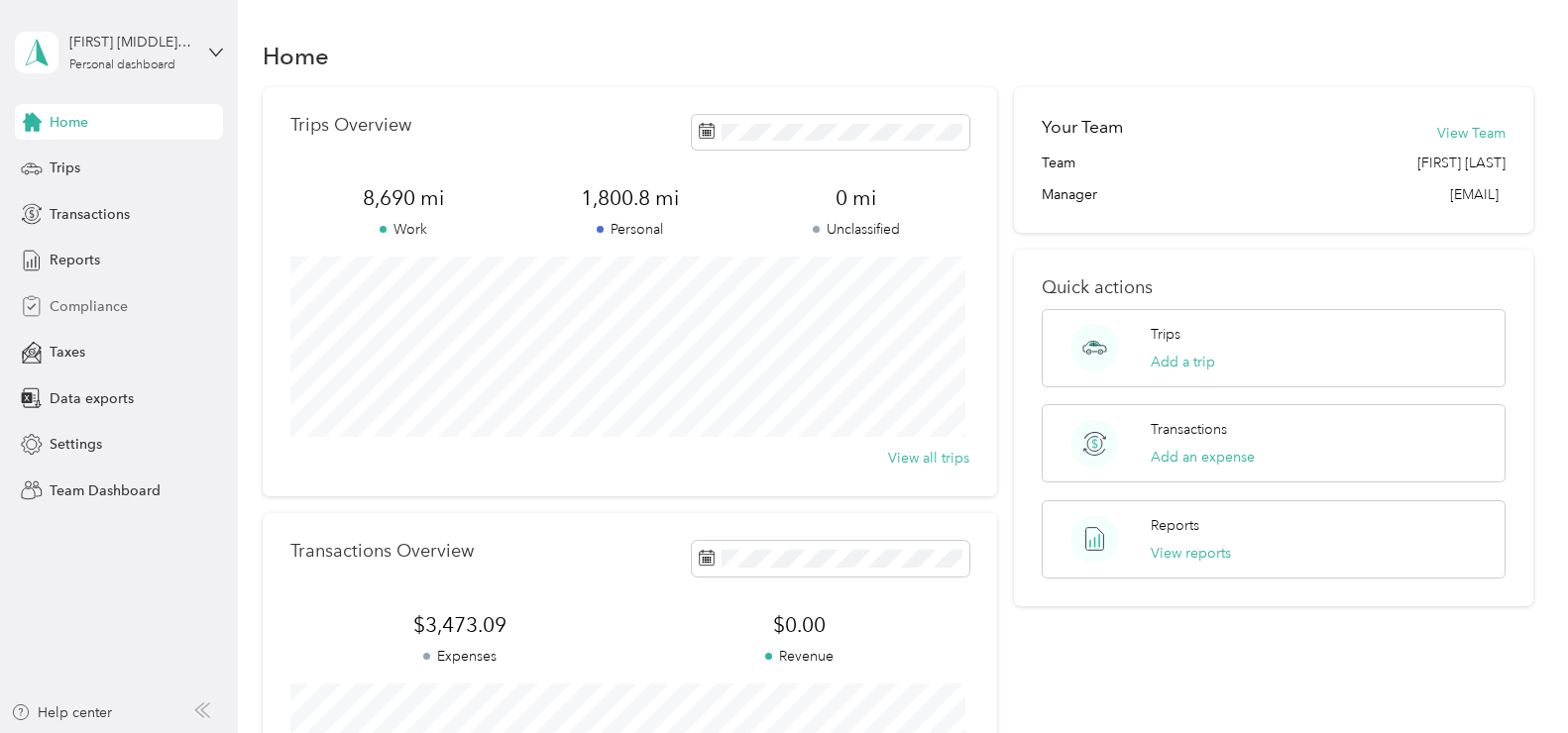 click on "Compliance" at bounding box center [88, 306] 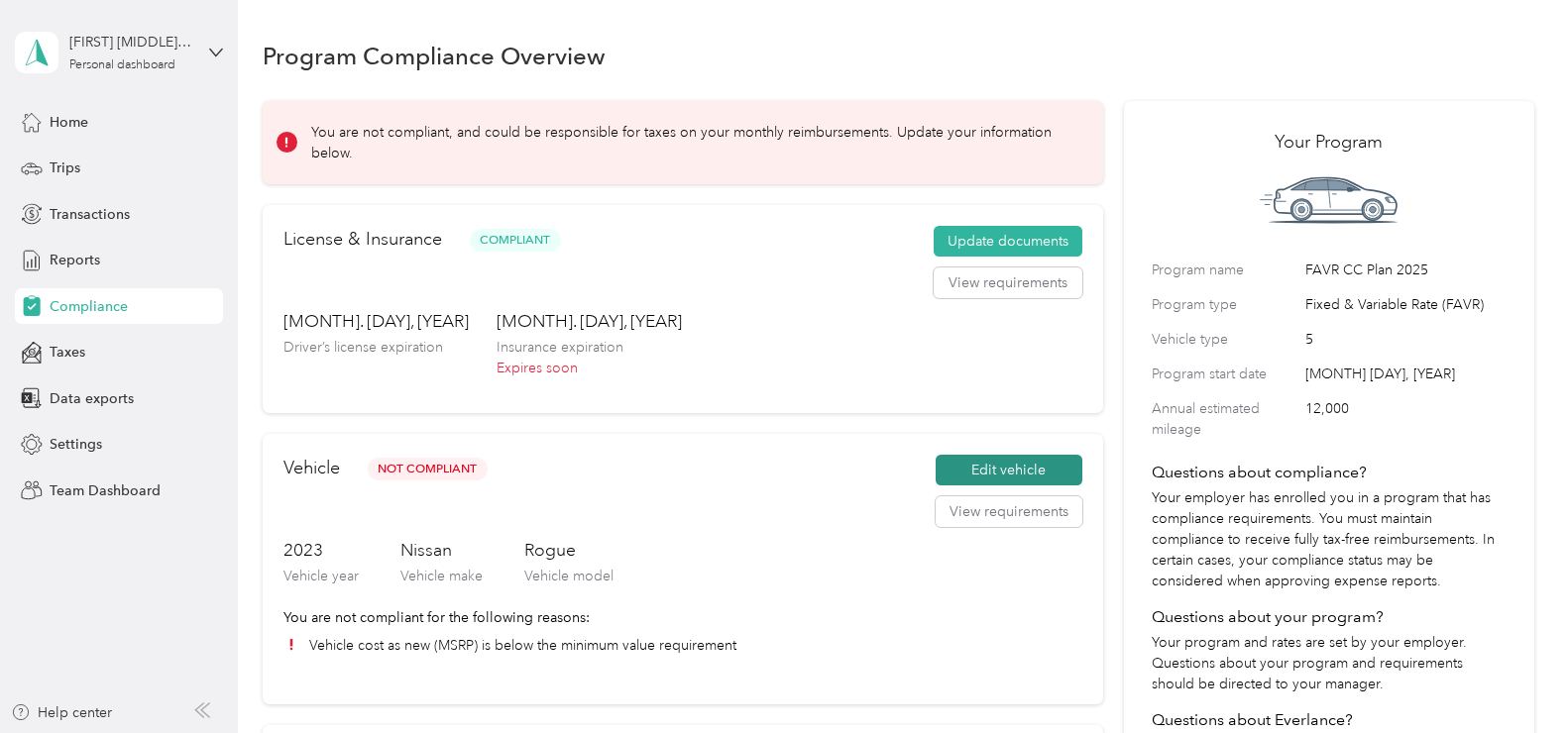 click on "Edit vehicle" at bounding box center (1009, 471) 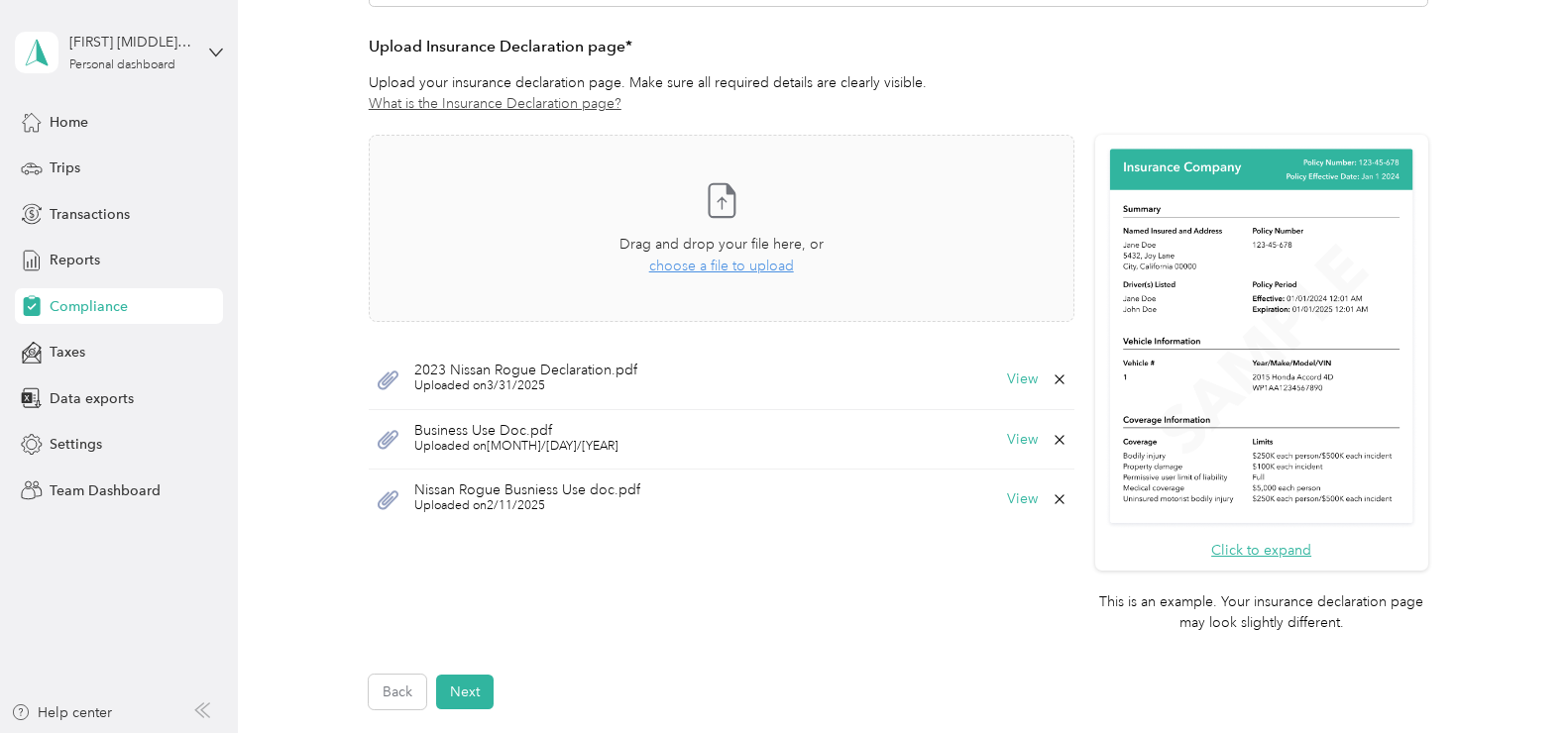 scroll, scrollTop: 495, scrollLeft: 0, axis: vertical 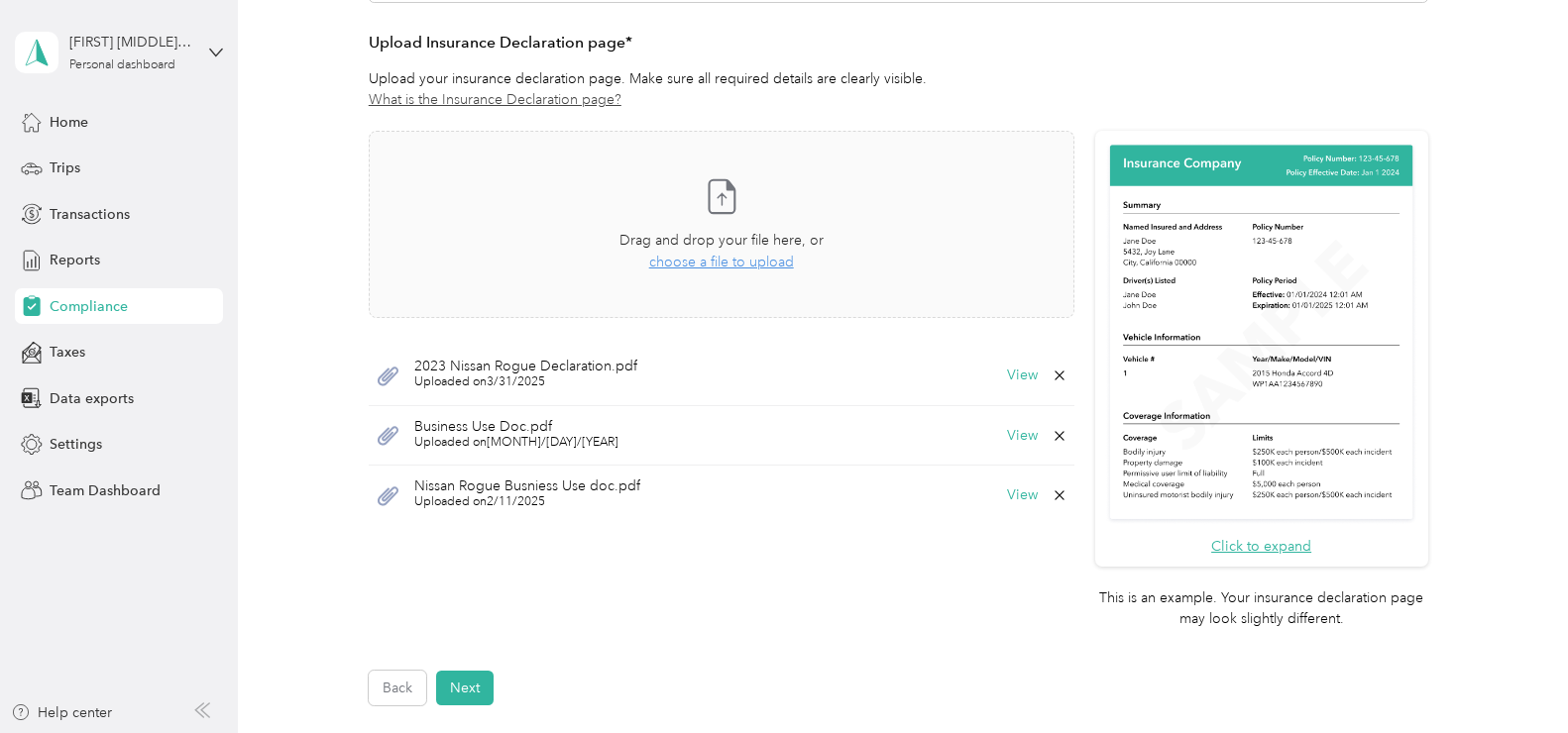drag, startPoint x: 474, startPoint y: 681, endPoint x: 487, endPoint y: 659, distance: 25.55386 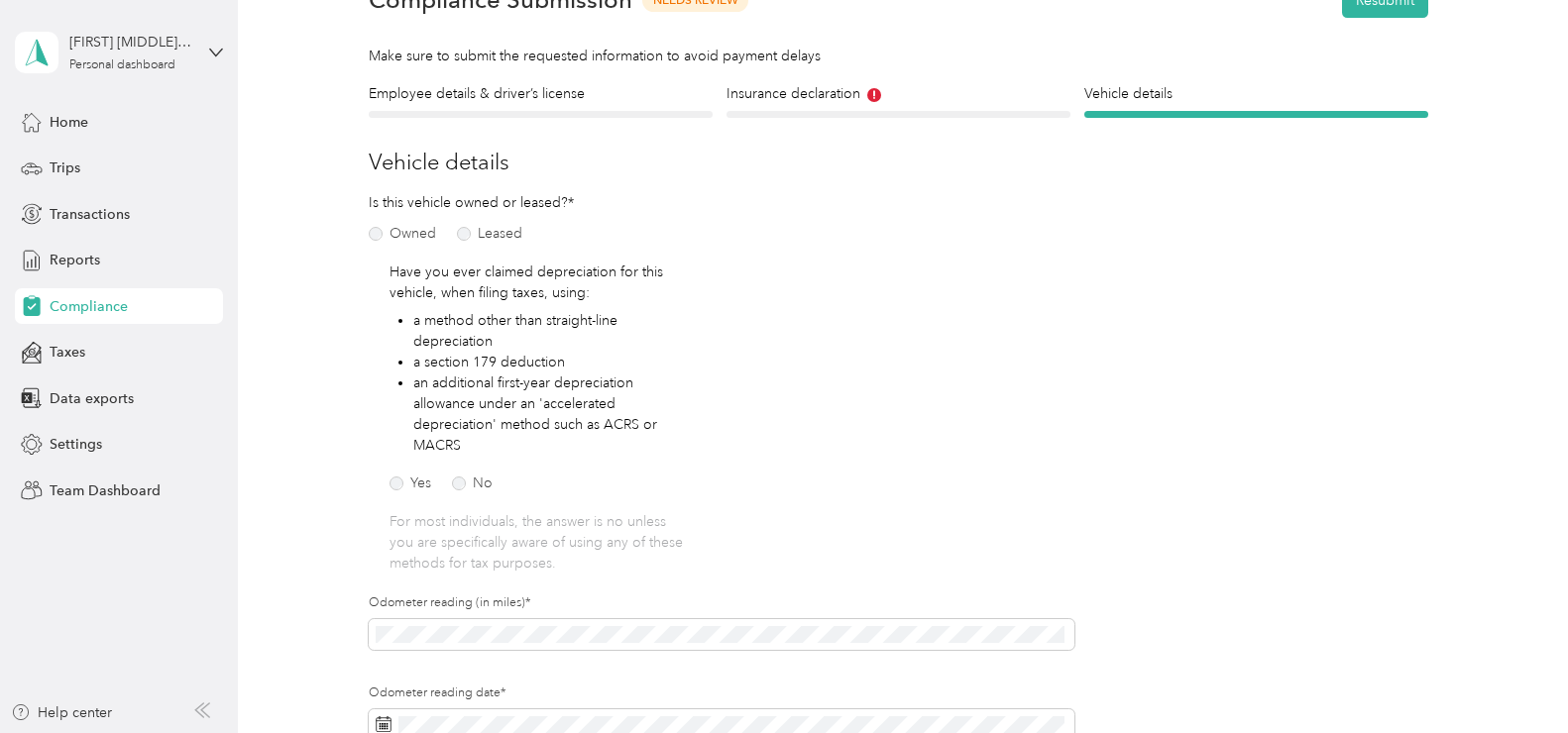 scroll, scrollTop: 57, scrollLeft: 0, axis: vertical 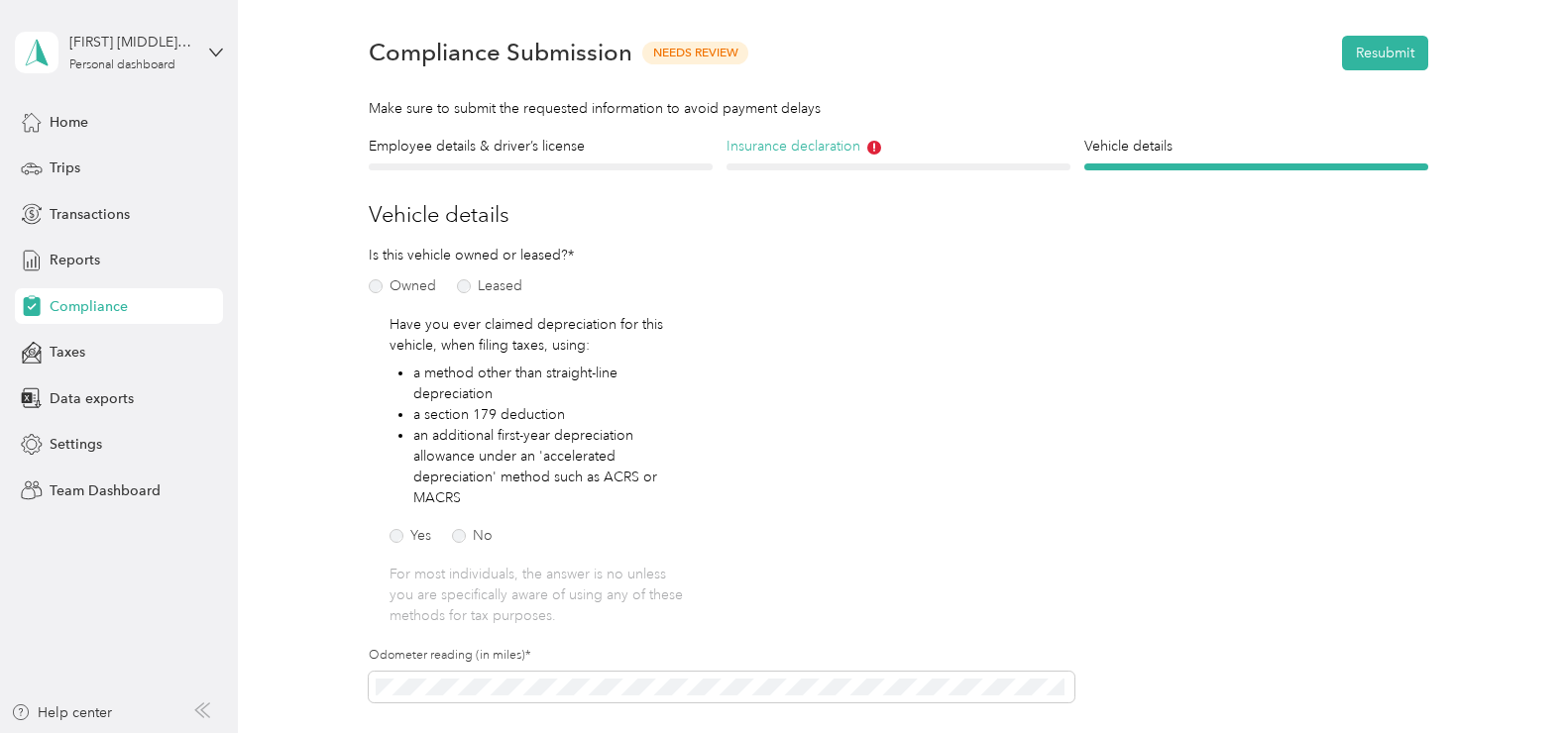 click on "Insurance declaration" at bounding box center [898, 146] 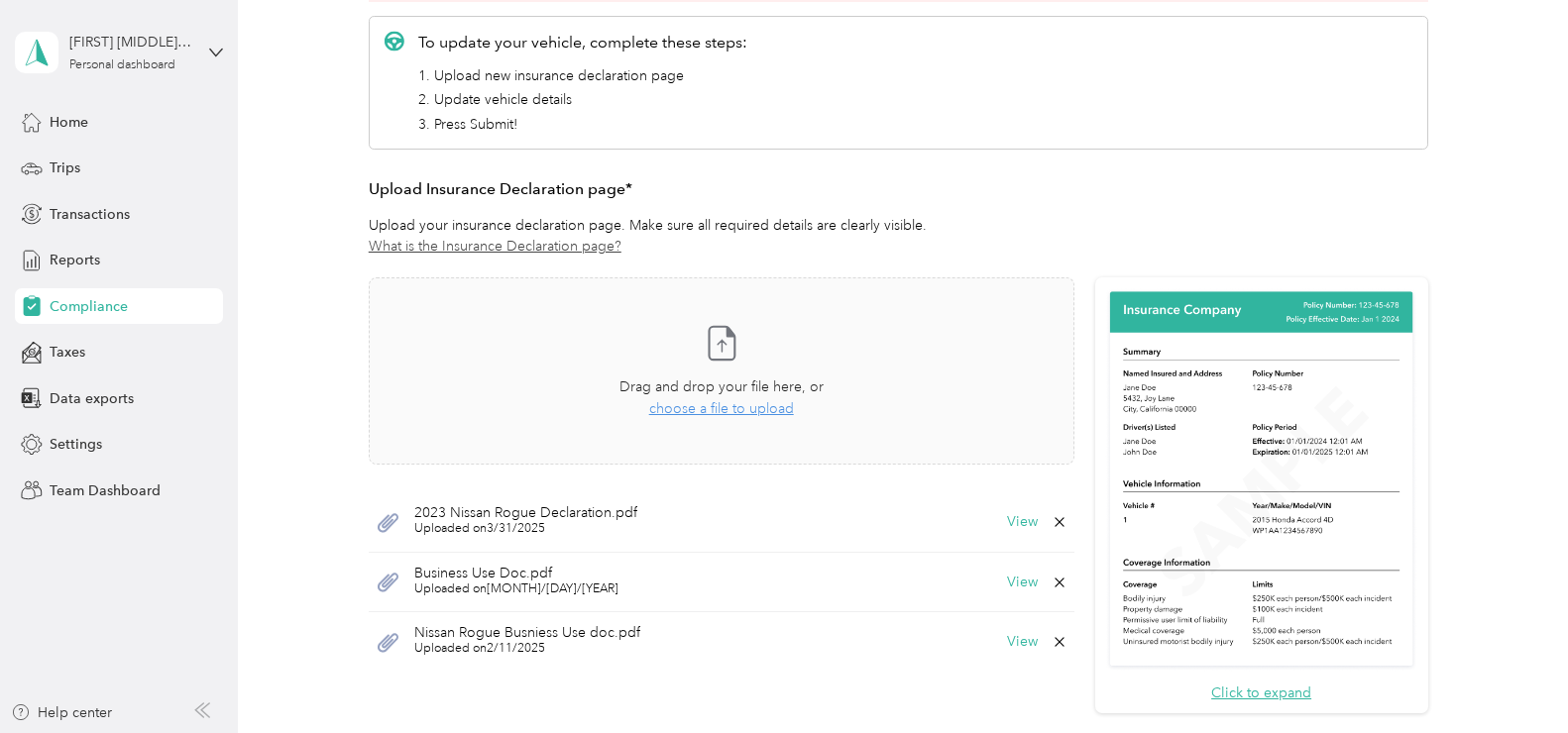scroll, scrollTop: 355, scrollLeft: 0, axis: vertical 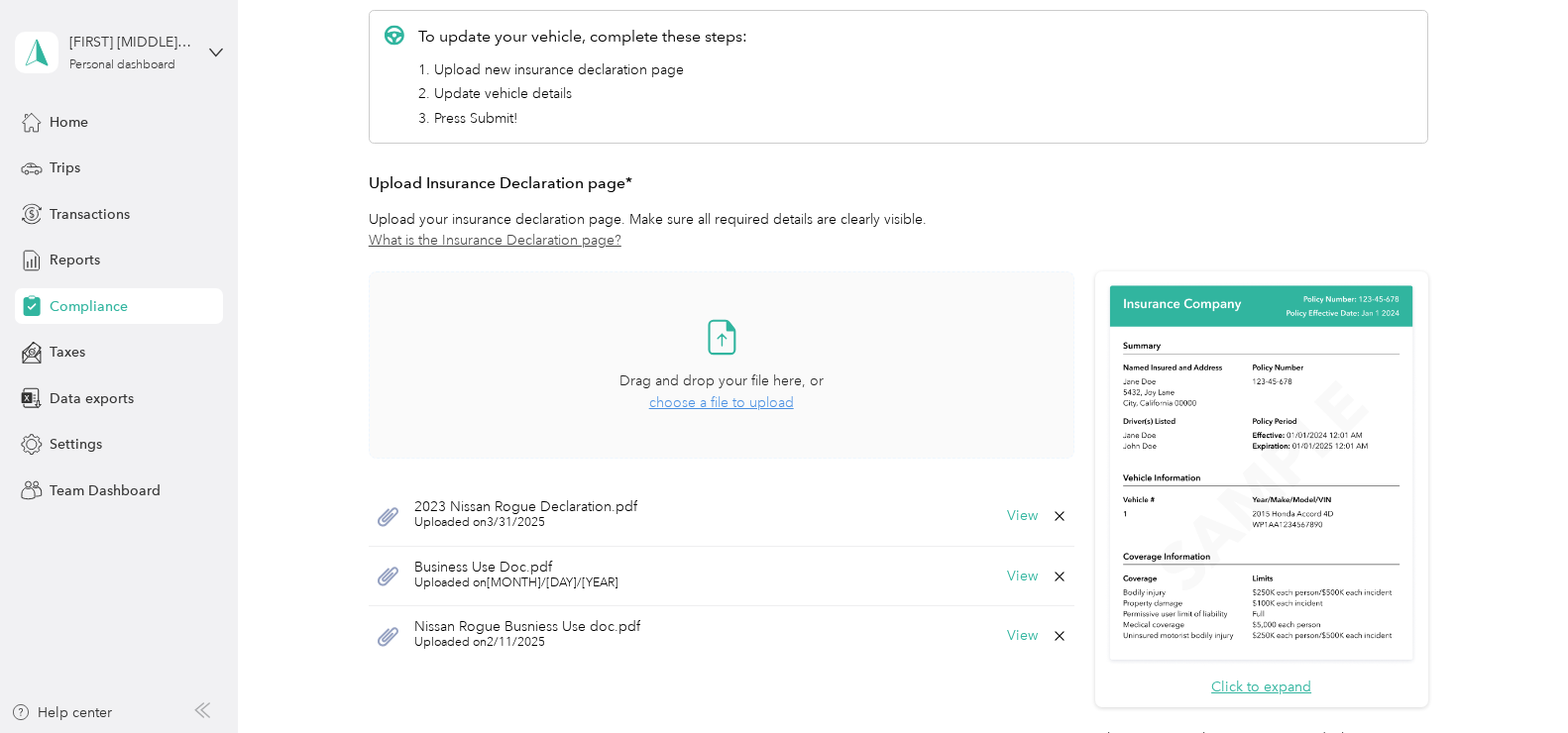 click on "choose a file to upload" at bounding box center (722, 402) 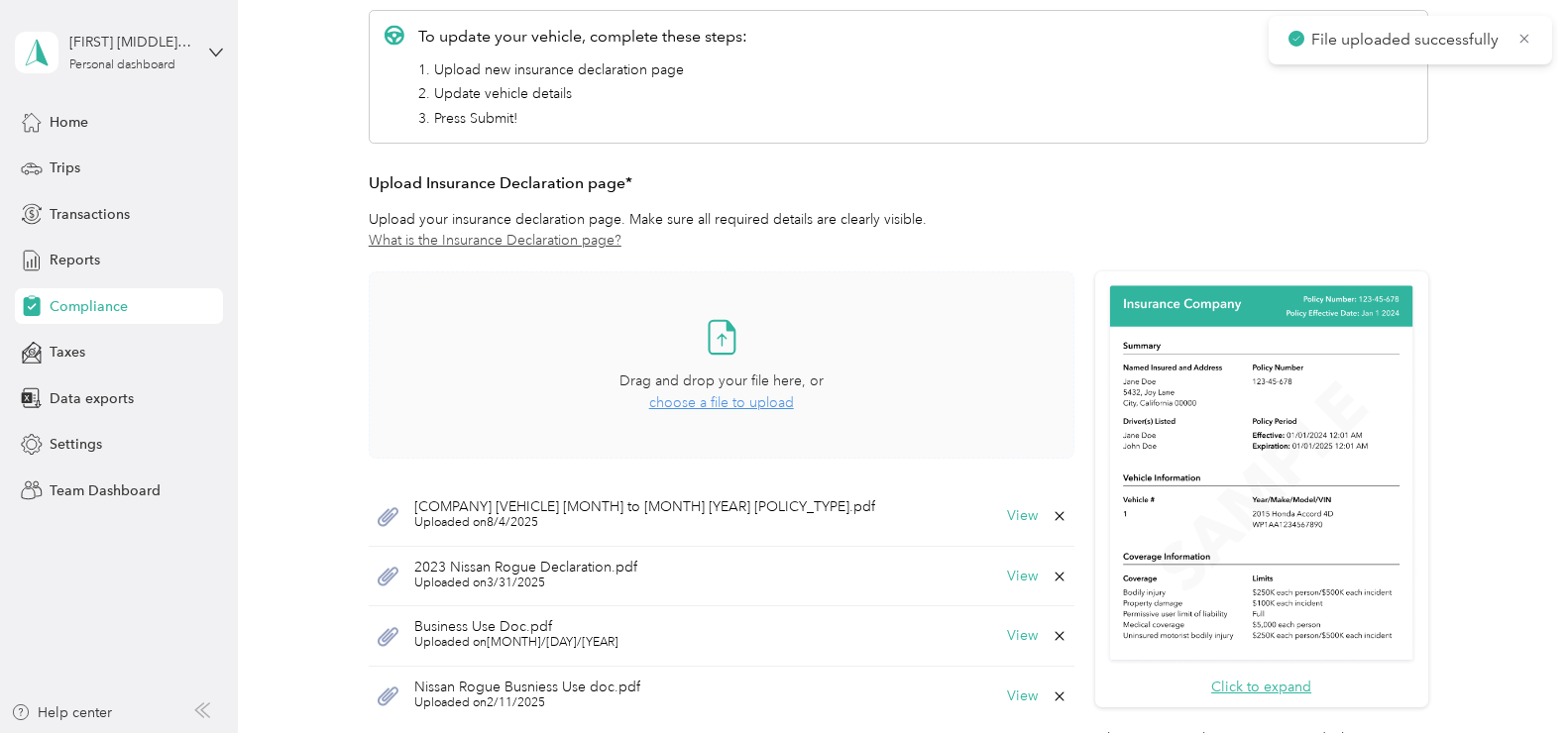 scroll, scrollTop: 292, scrollLeft: 0, axis: vertical 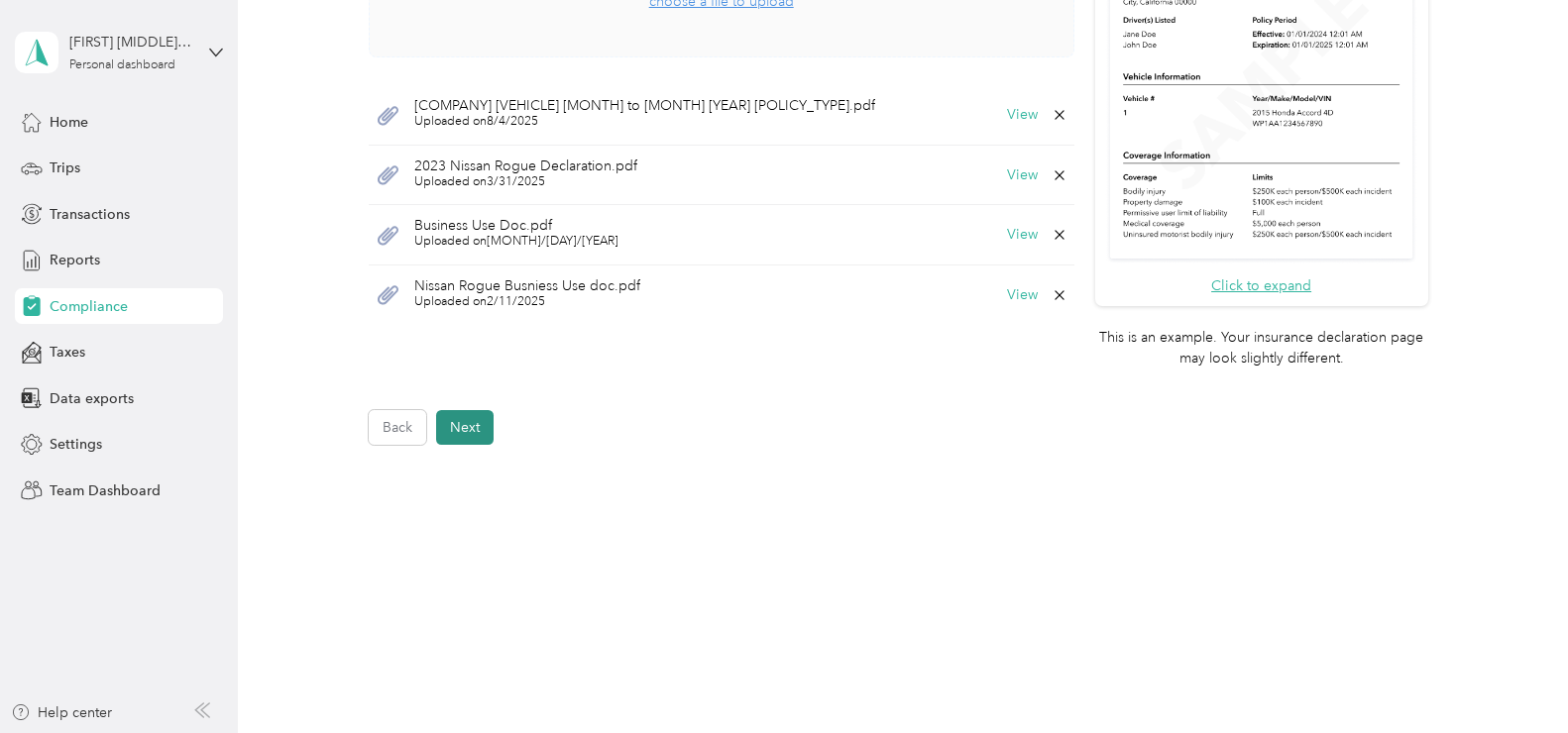 click on "Next" at bounding box center [465, 427] 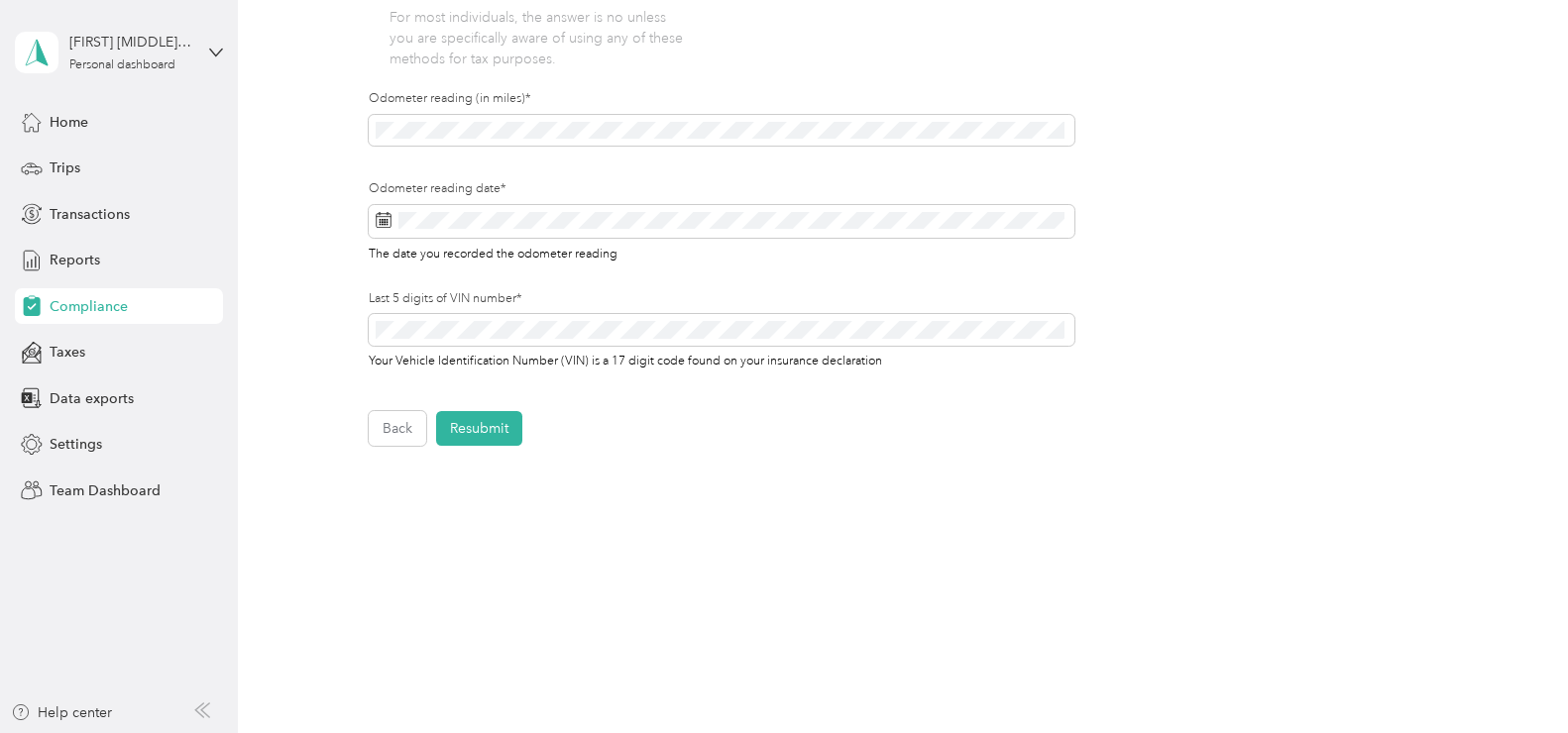 scroll, scrollTop: 615, scrollLeft: 0, axis: vertical 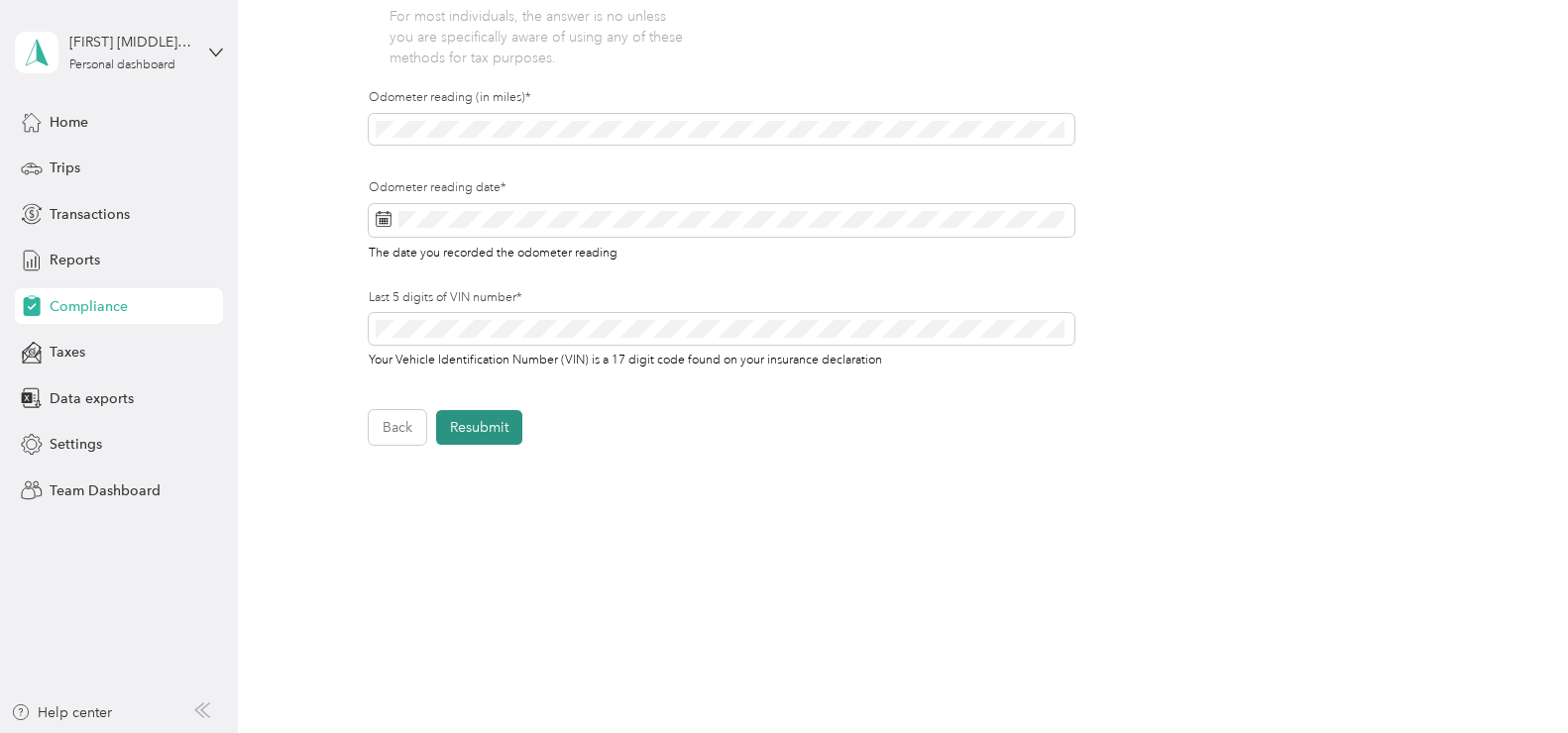 click on "Resubmit" at bounding box center (479, 427) 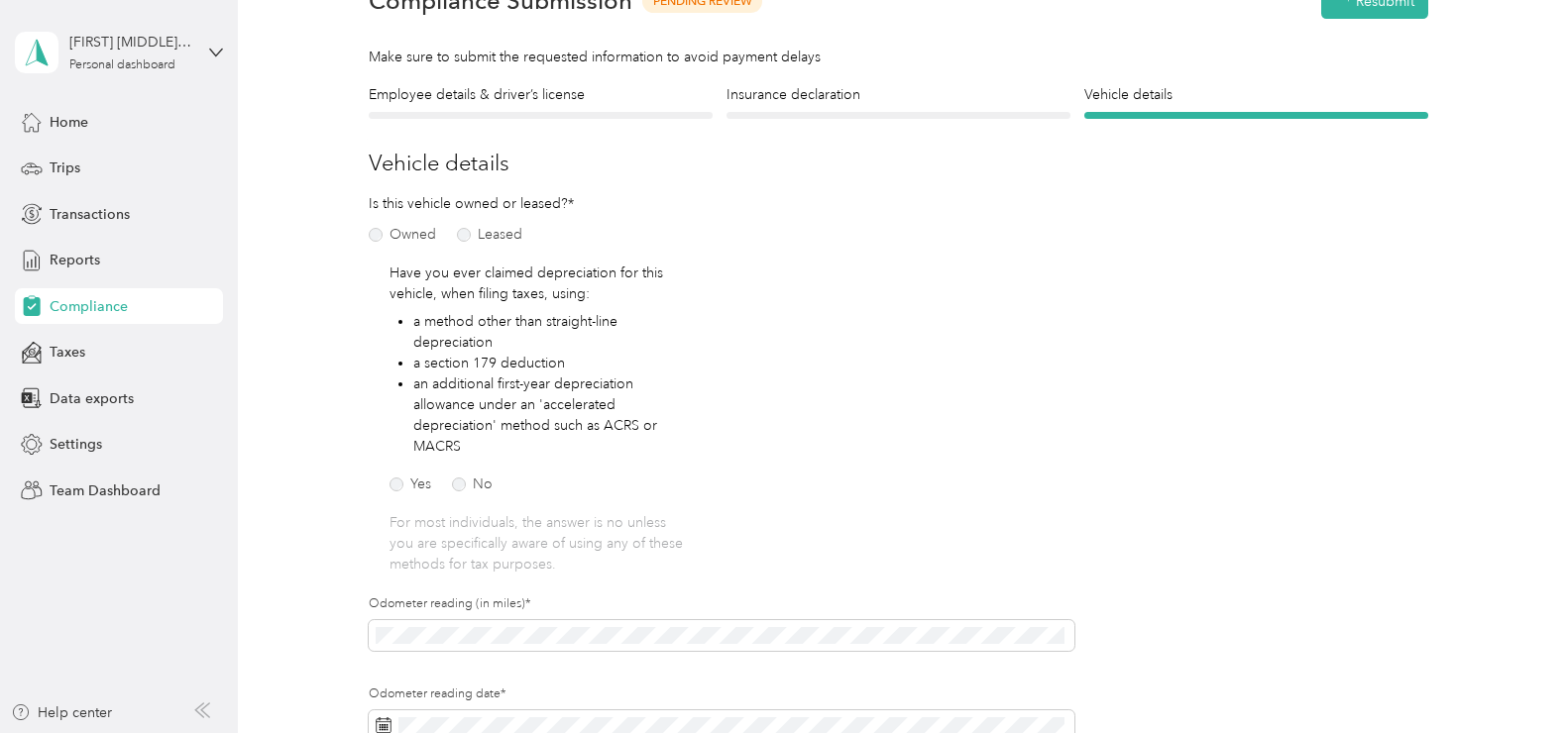 scroll, scrollTop: 25, scrollLeft: 0, axis: vertical 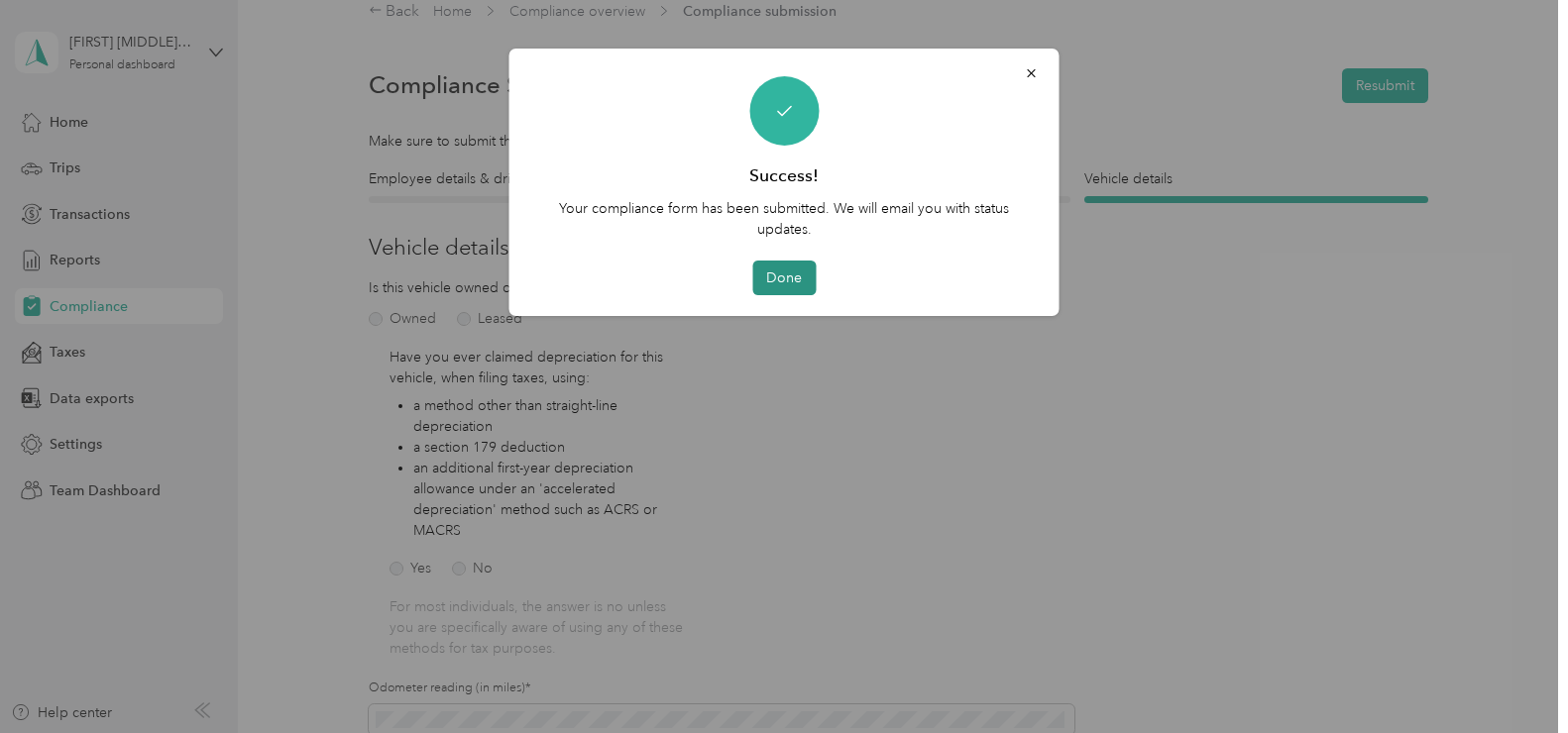 click on "Done" at bounding box center [784, 277] 